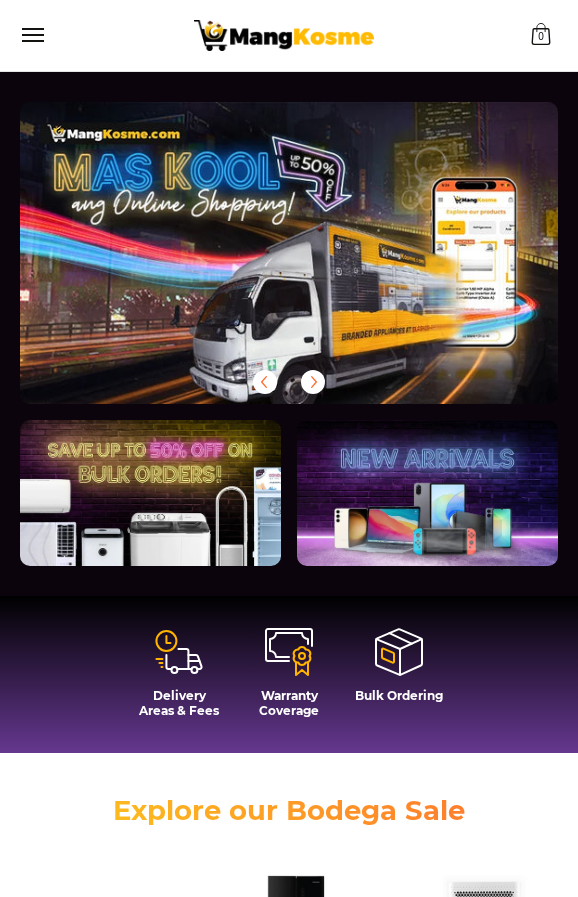 scroll, scrollTop: 0, scrollLeft: 0, axis: both 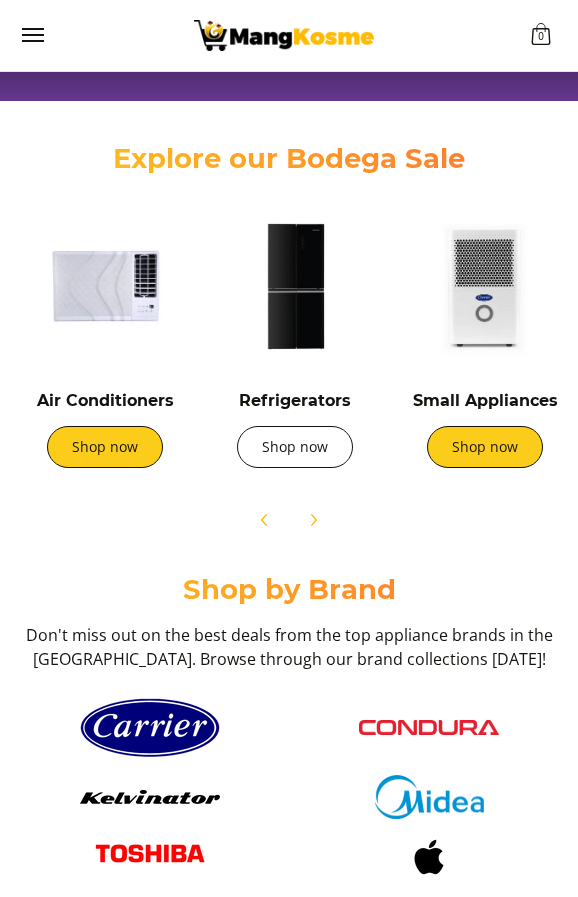 click on "Shop now" at bounding box center (295, 447) 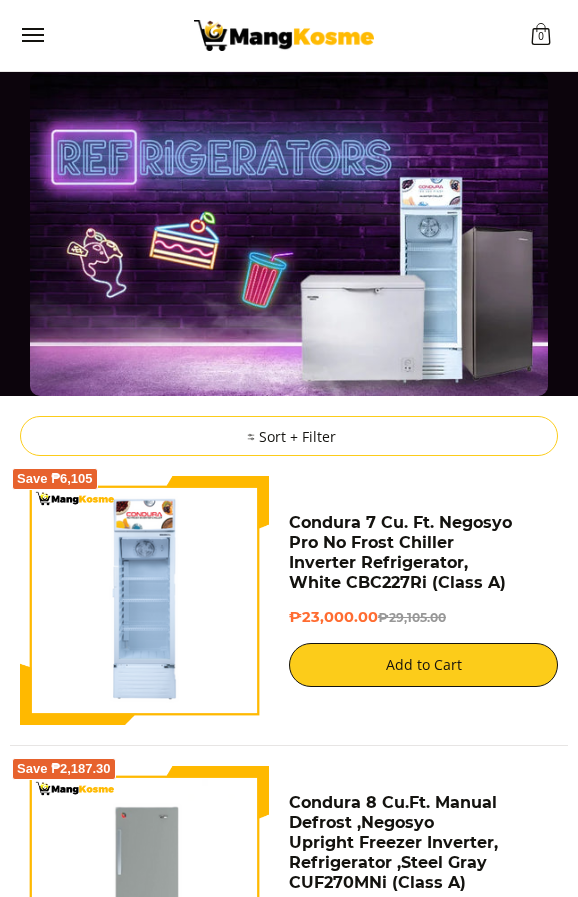 scroll, scrollTop: 395, scrollLeft: 0, axis: vertical 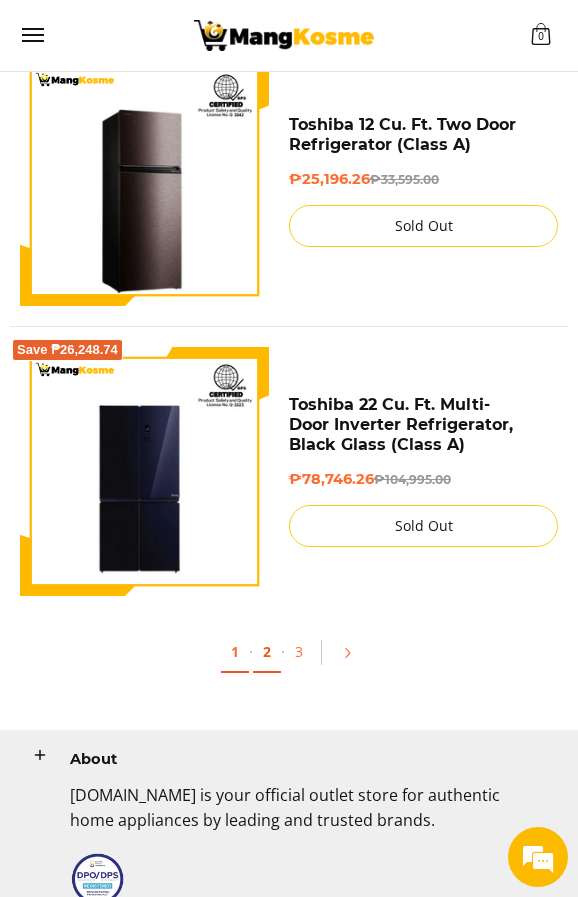 click on "2" at bounding box center (267, 652) 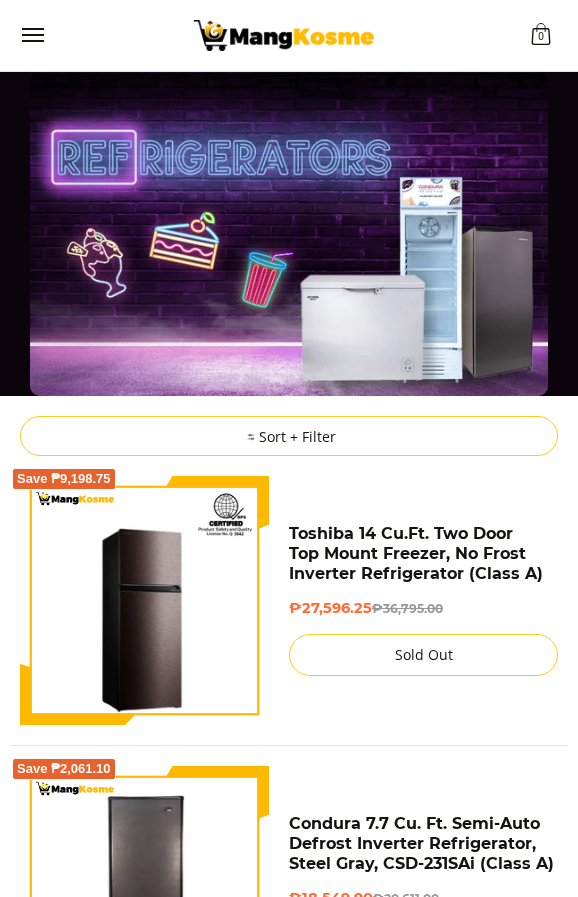 scroll, scrollTop: 0, scrollLeft: 0, axis: both 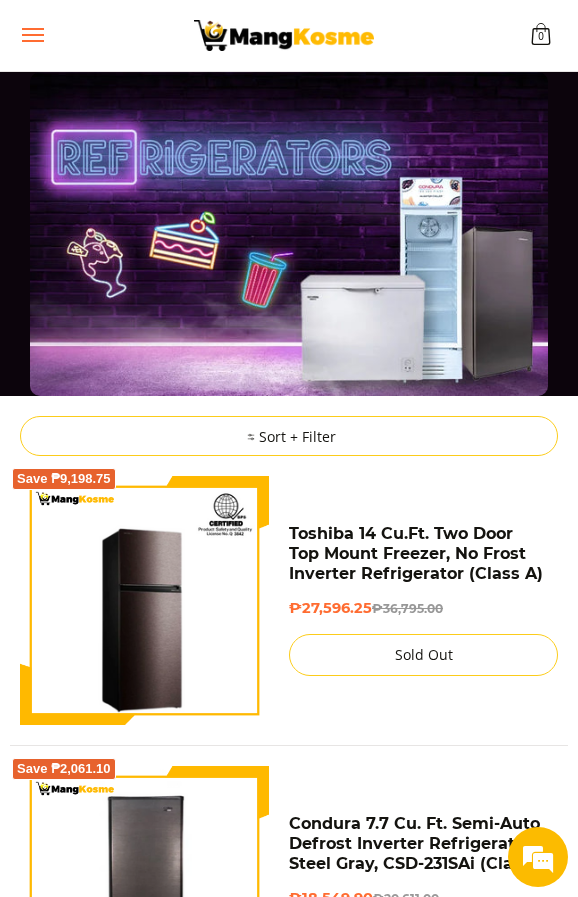 click at bounding box center (32, 35) 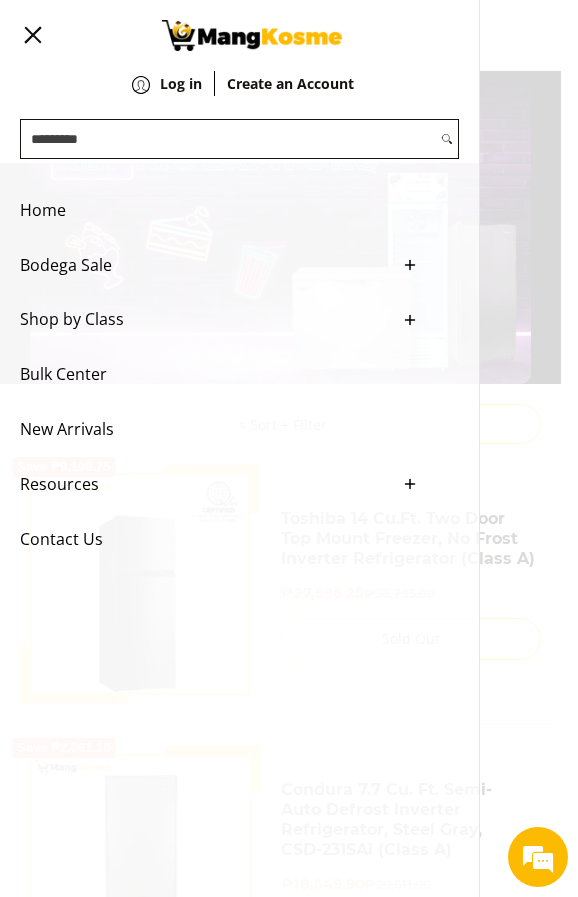 click 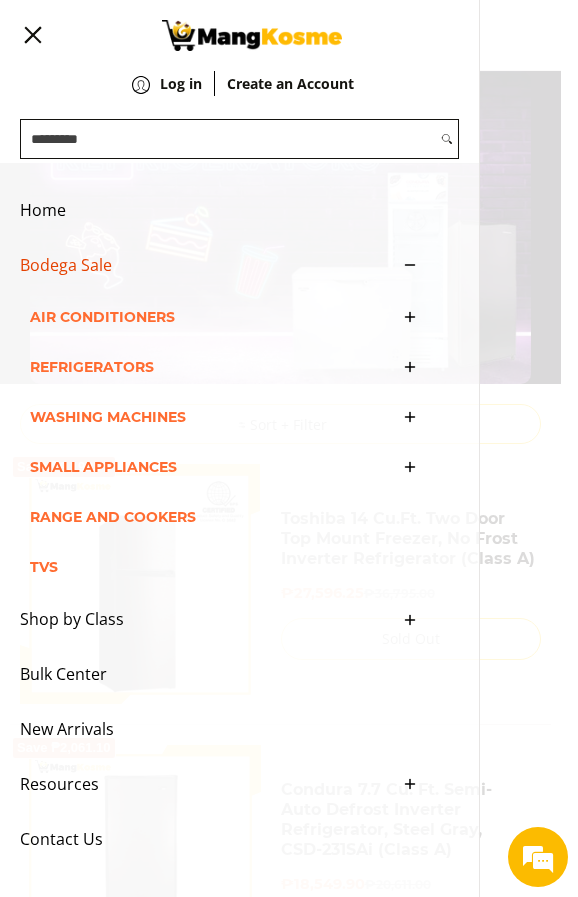 click on "Refrigerators" at bounding box center (209, 367) 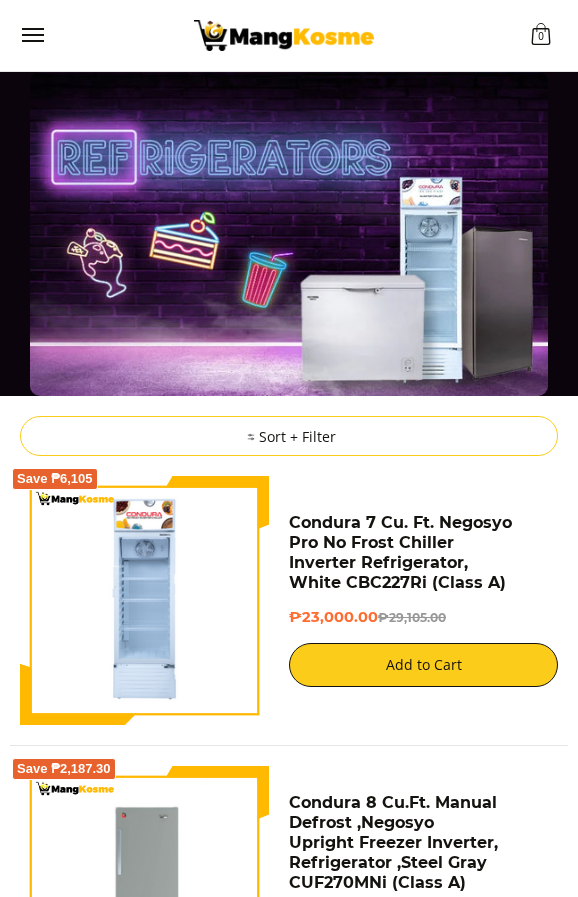 scroll, scrollTop: 0, scrollLeft: 0, axis: both 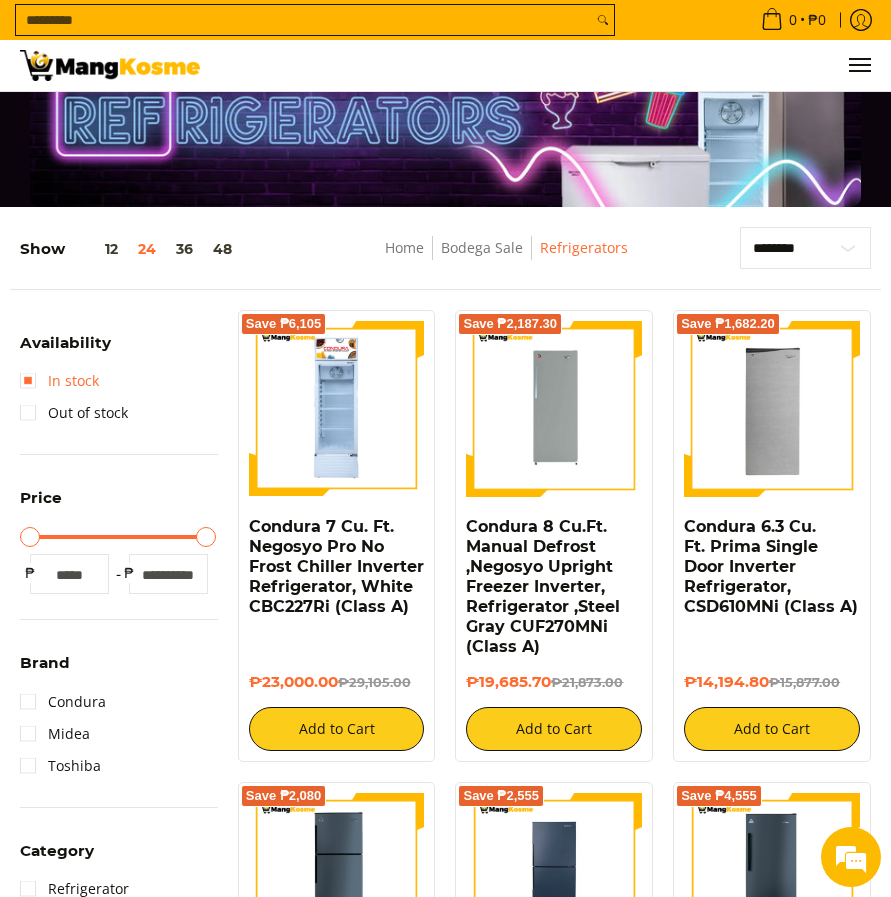 click on "In stock" at bounding box center [59, 381] 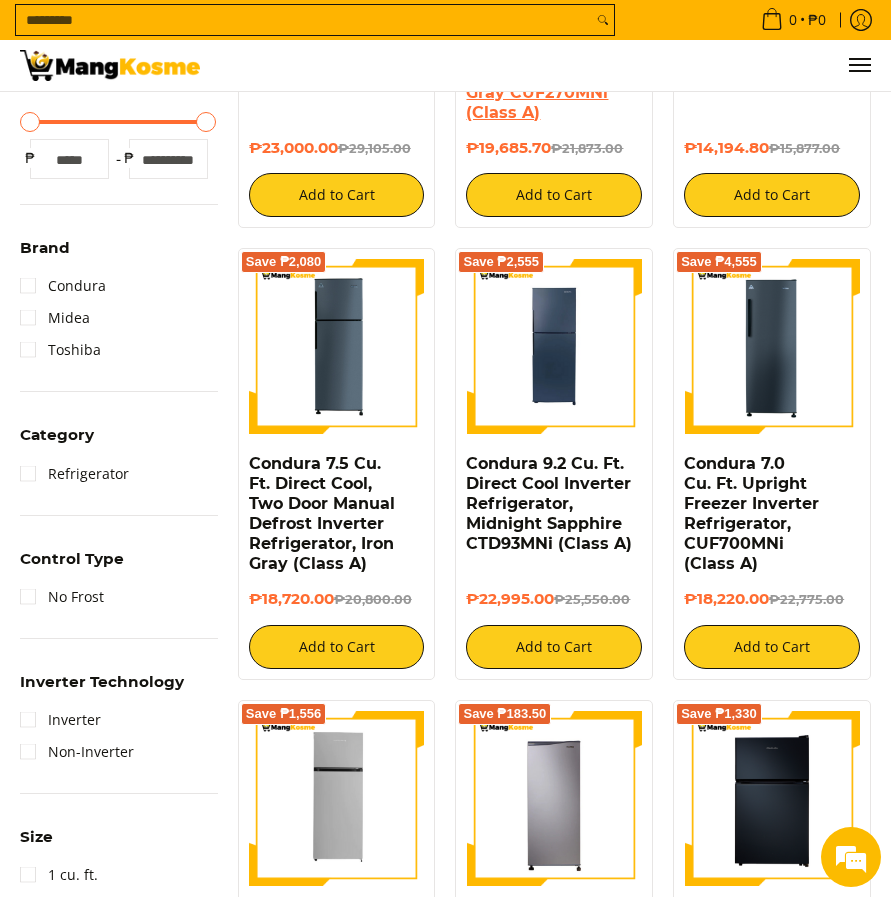 scroll, scrollTop: 595, scrollLeft: 0, axis: vertical 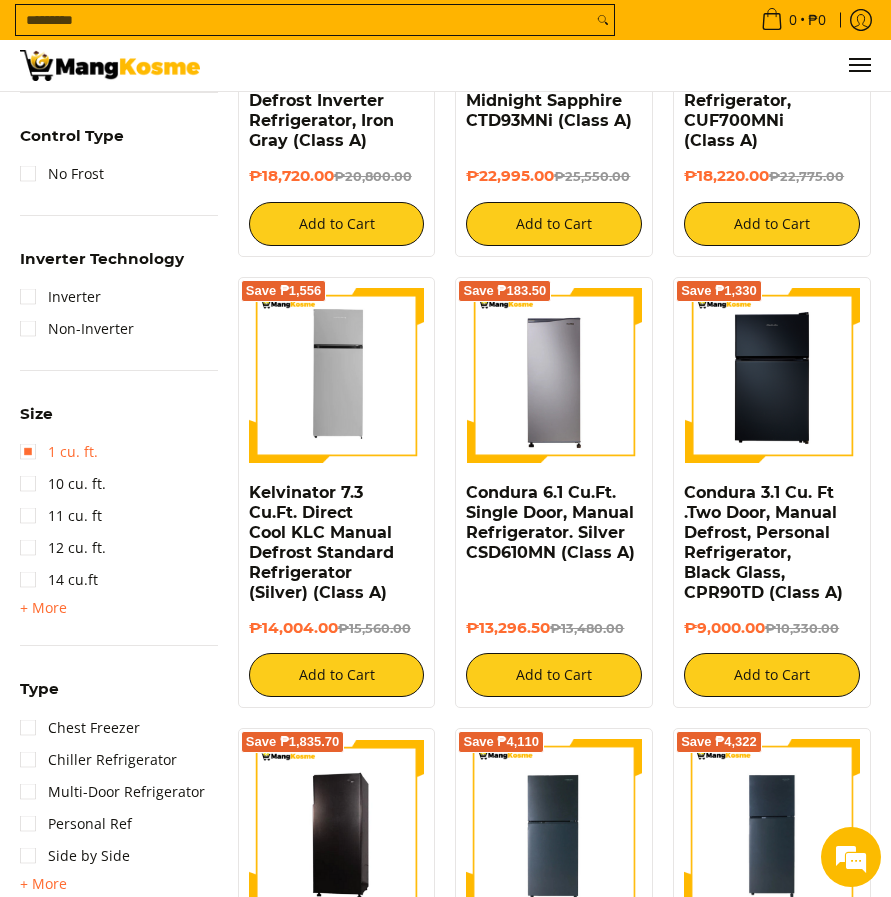 click on "1 cu. ft." at bounding box center (59, 452) 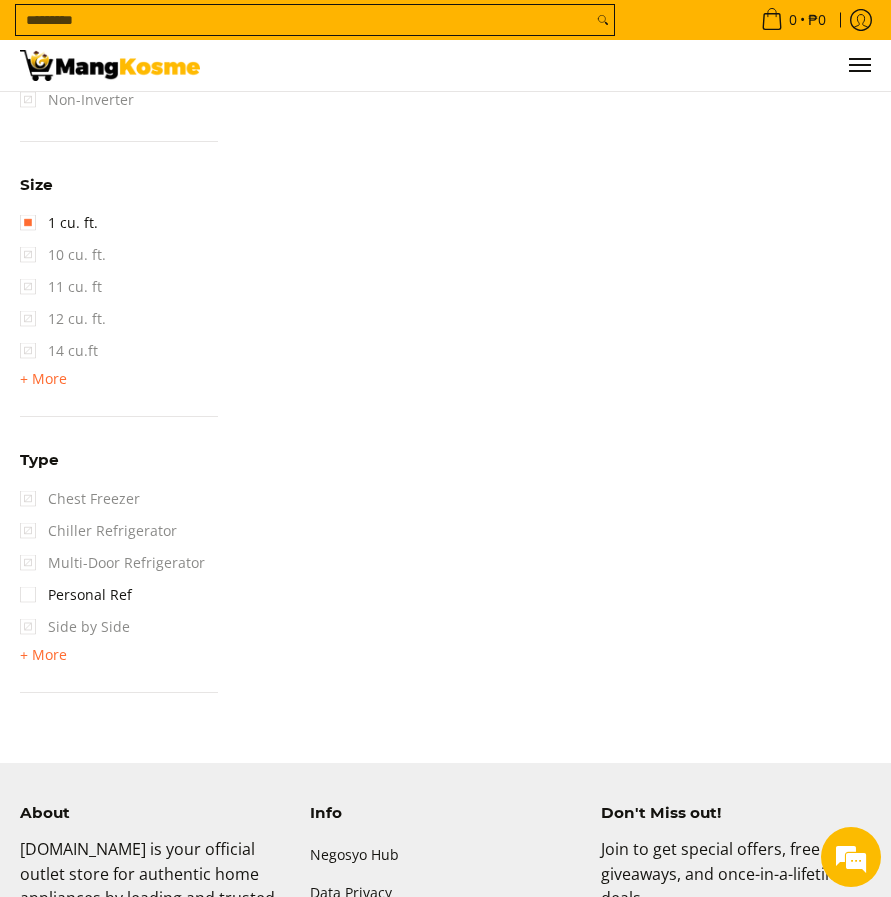 scroll, scrollTop: 1213, scrollLeft: 0, axis: vertical 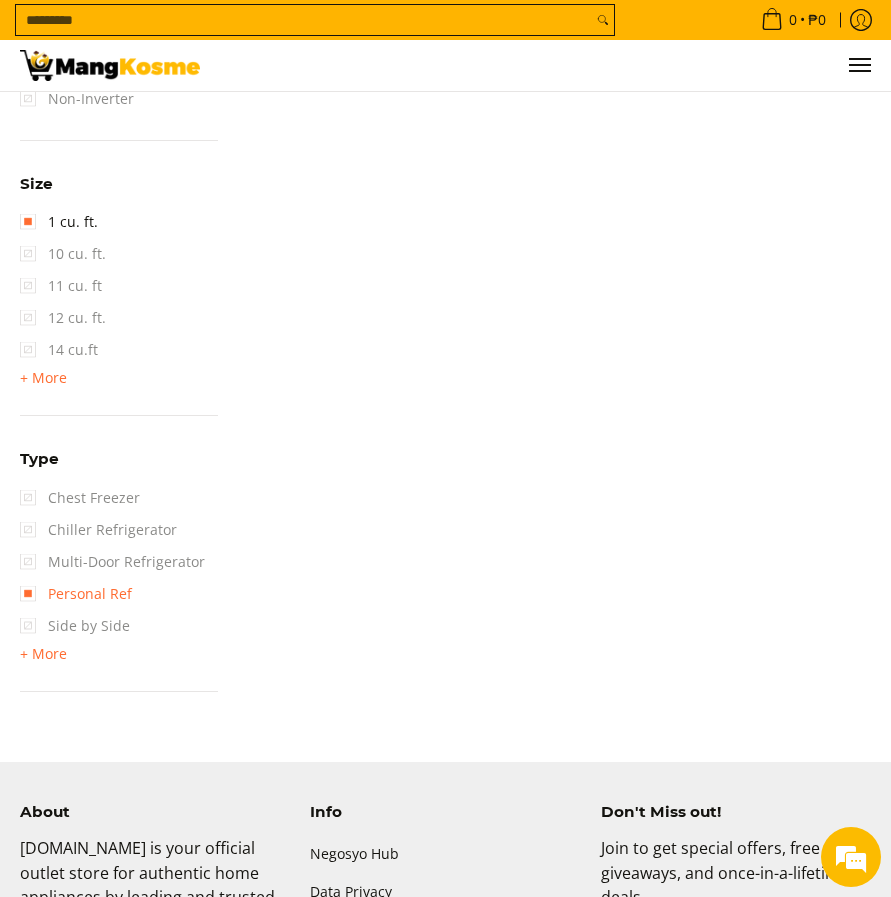 click on "Personal Ref" at bounding box center (76, 594) 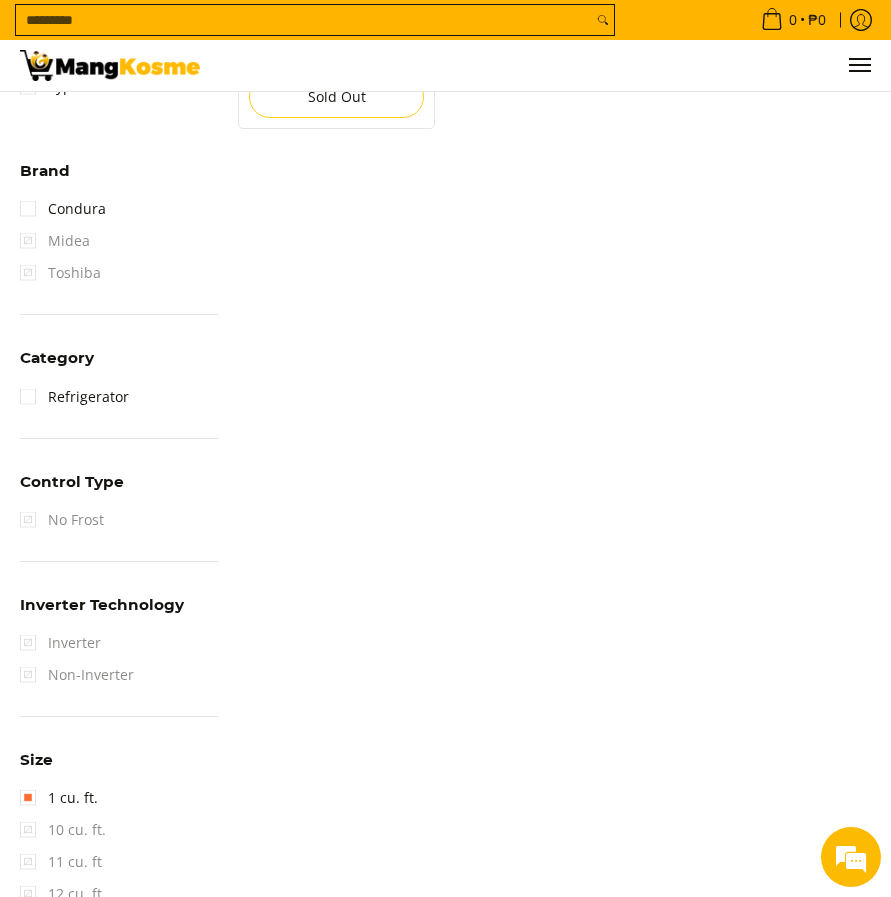 scroll, scrollTop: 787, scrollLeft: 0, axis: vertical 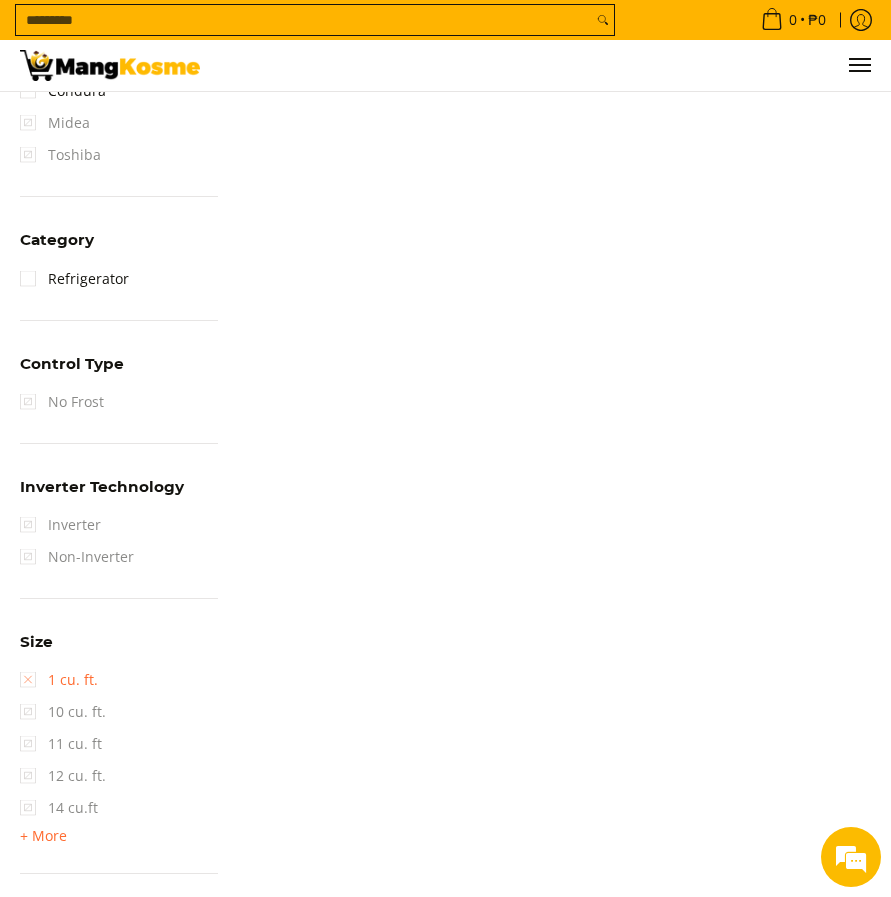 click on "1 cu. ft." at bounding box center [59, 680] 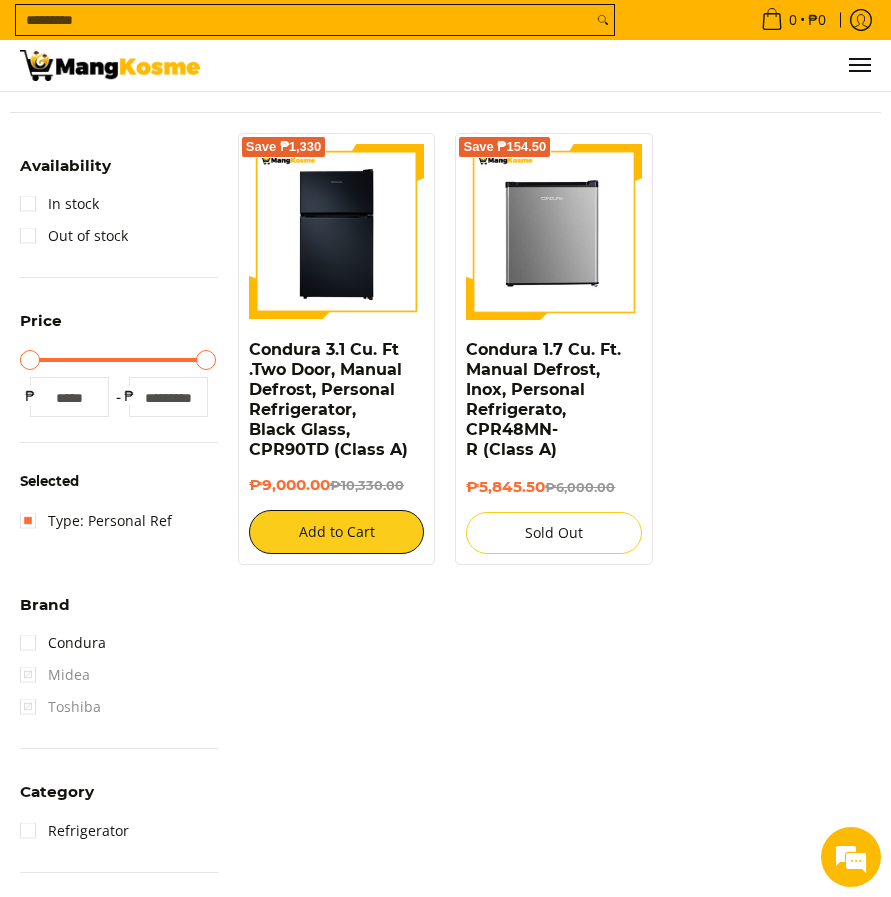 scroll, scrollTop: 193, scrollLeft: 0, axis: vertical 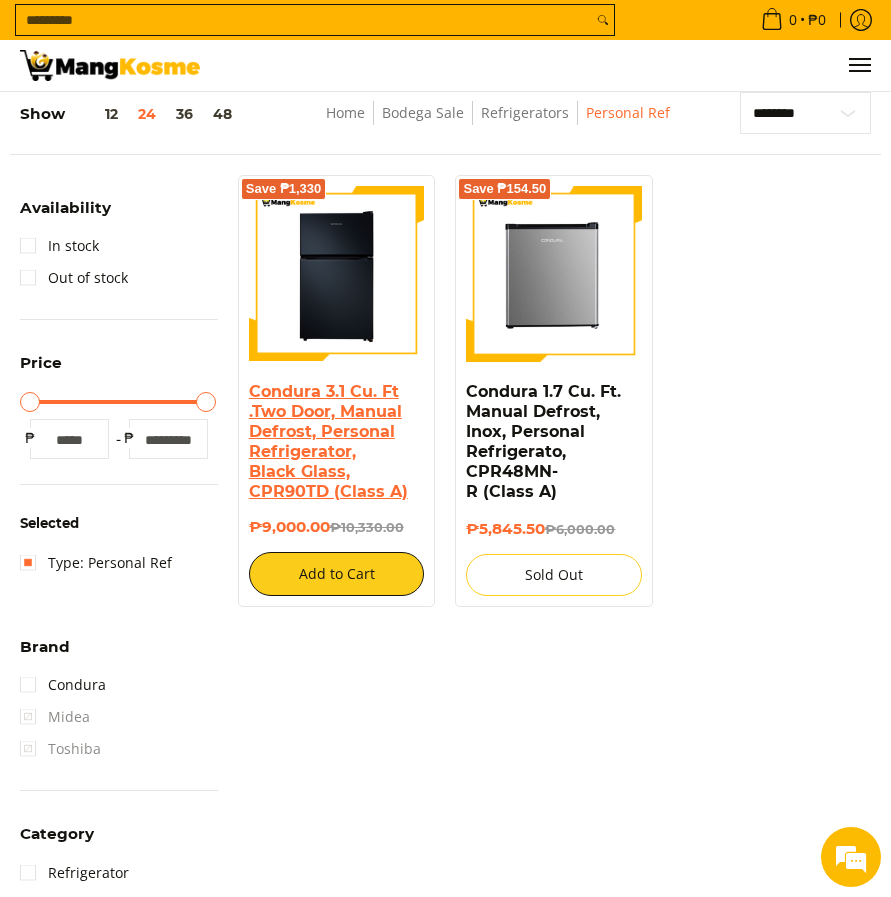 click on "Condura 3.1 Cu. Ft .Two Door, Manual Defrost, Personal Refrigerator, Black Glass, CPR90TD (Class A)" at bounding box center (328, 441) 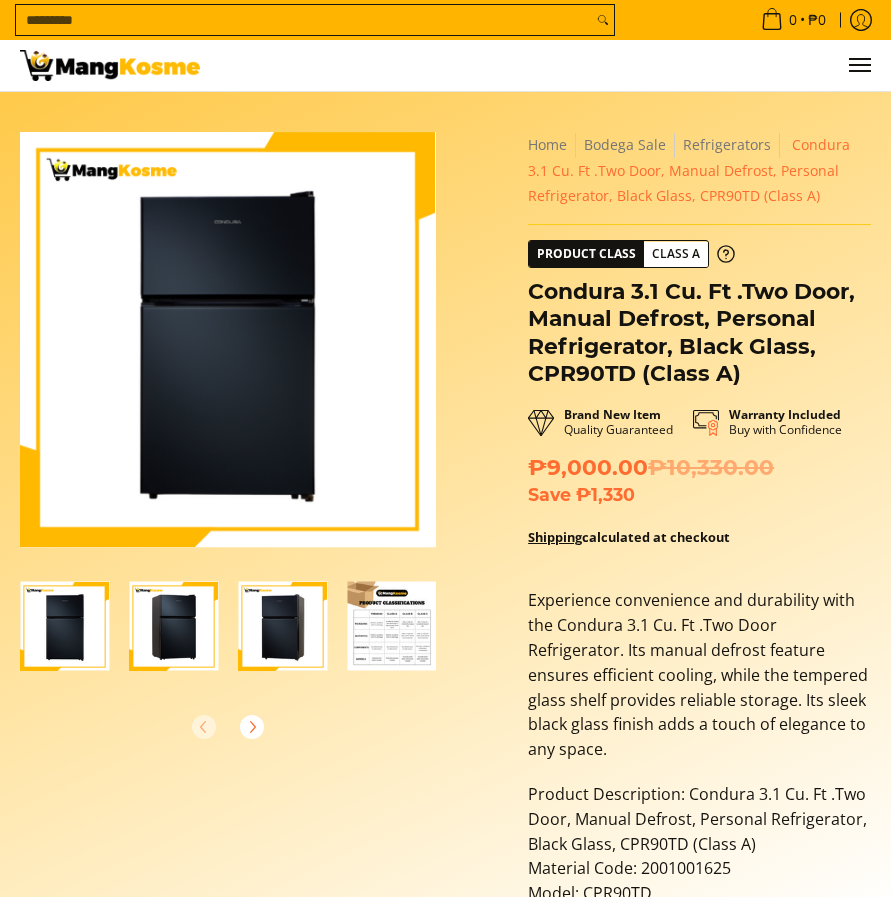 scroll, scrollTop: 0, scrollLeft: 0, axis: both 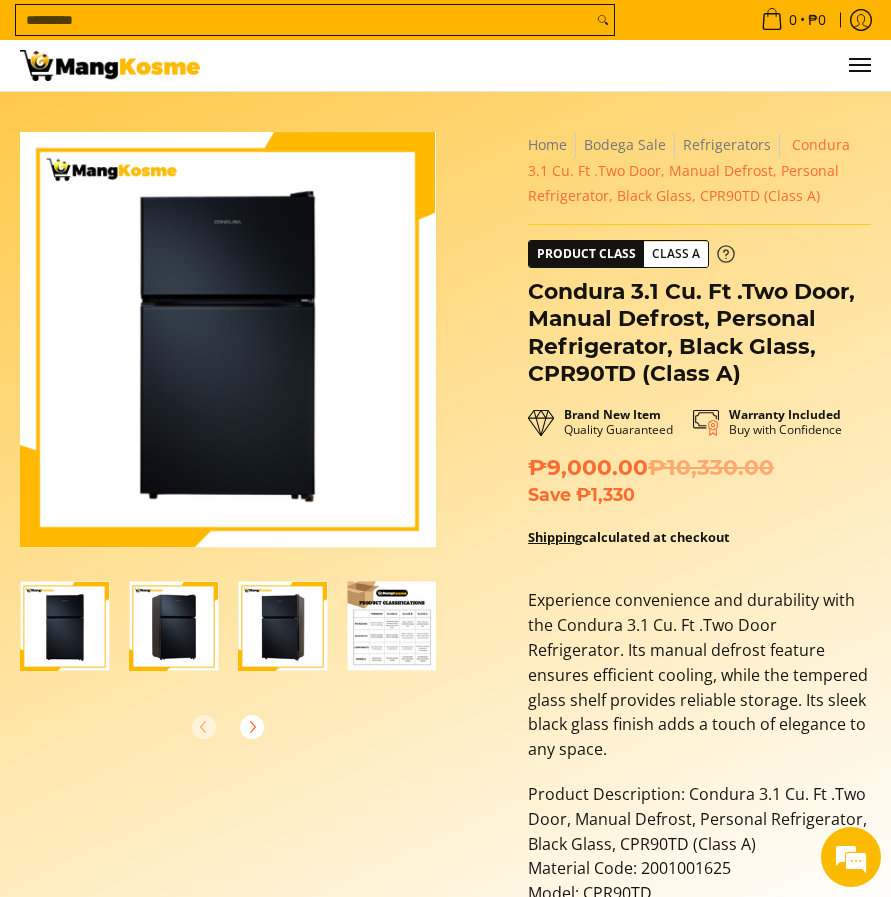 click 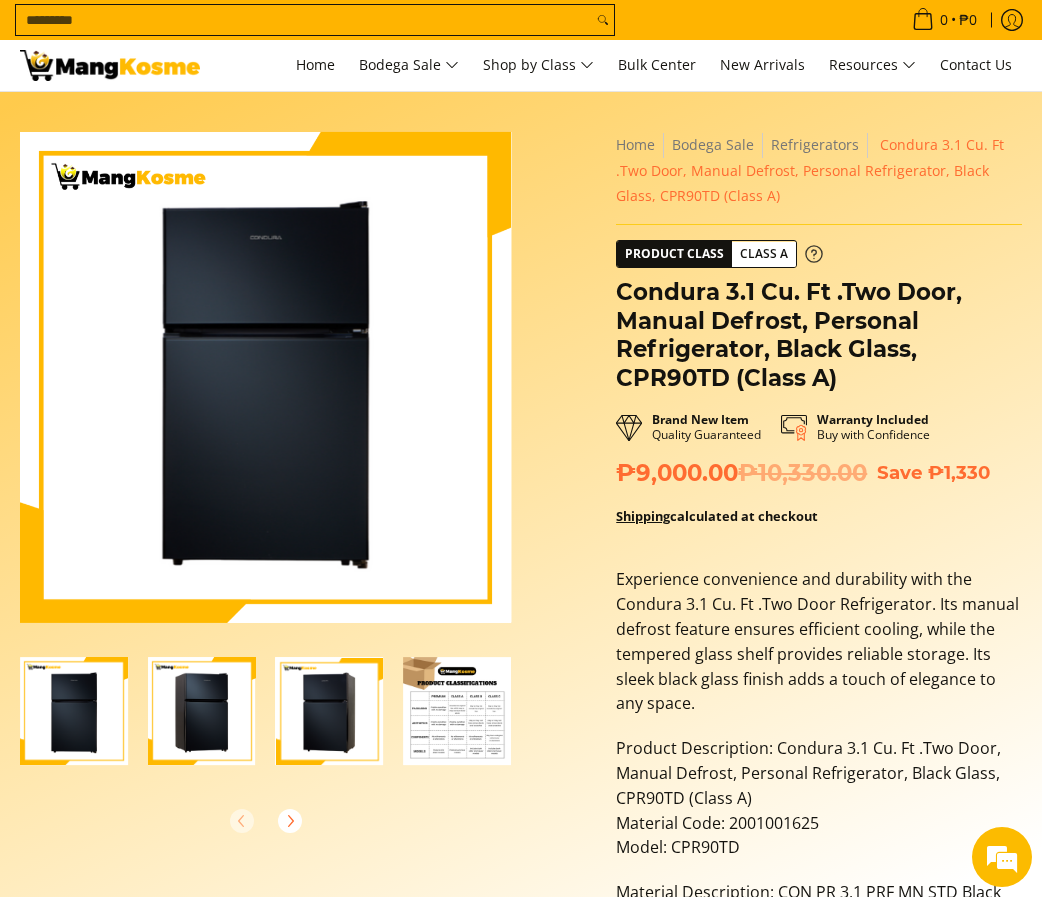 scroll, scrollTop: 0, scrollLeft: 0, axis: both 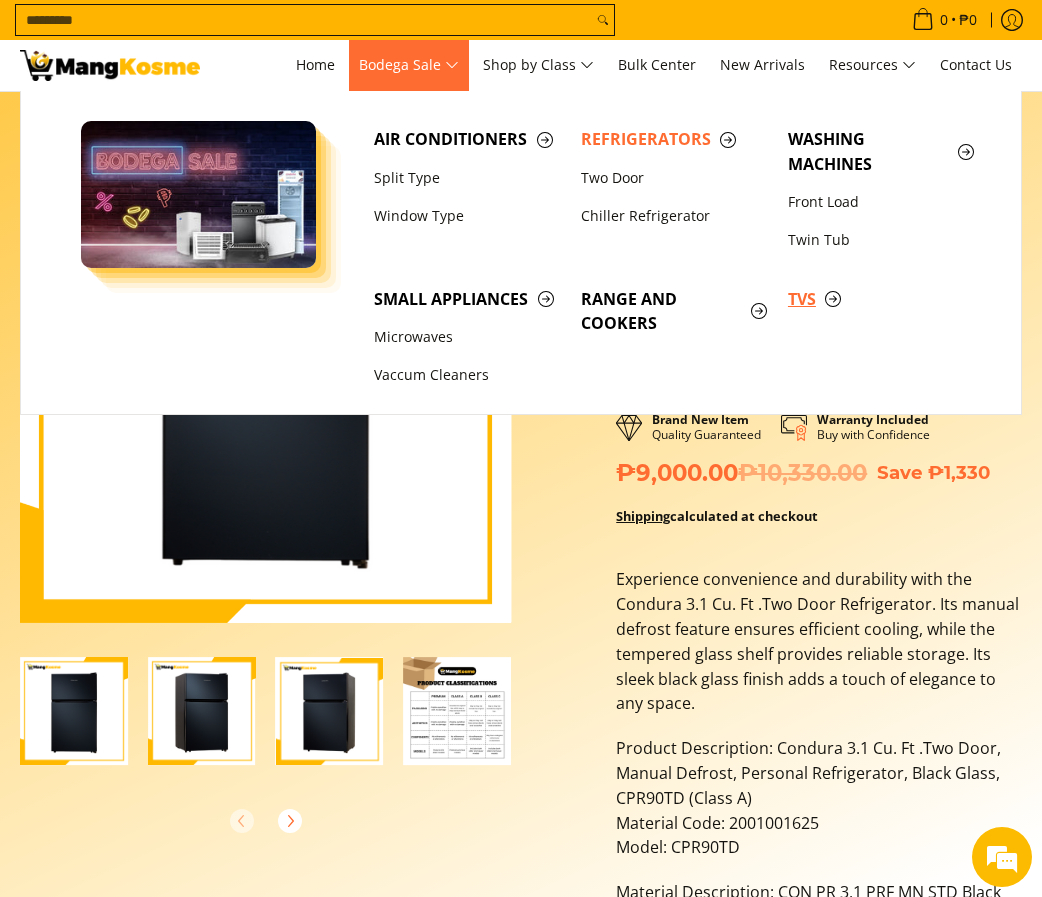 click on "TVs" at bounding box center (881, 299) 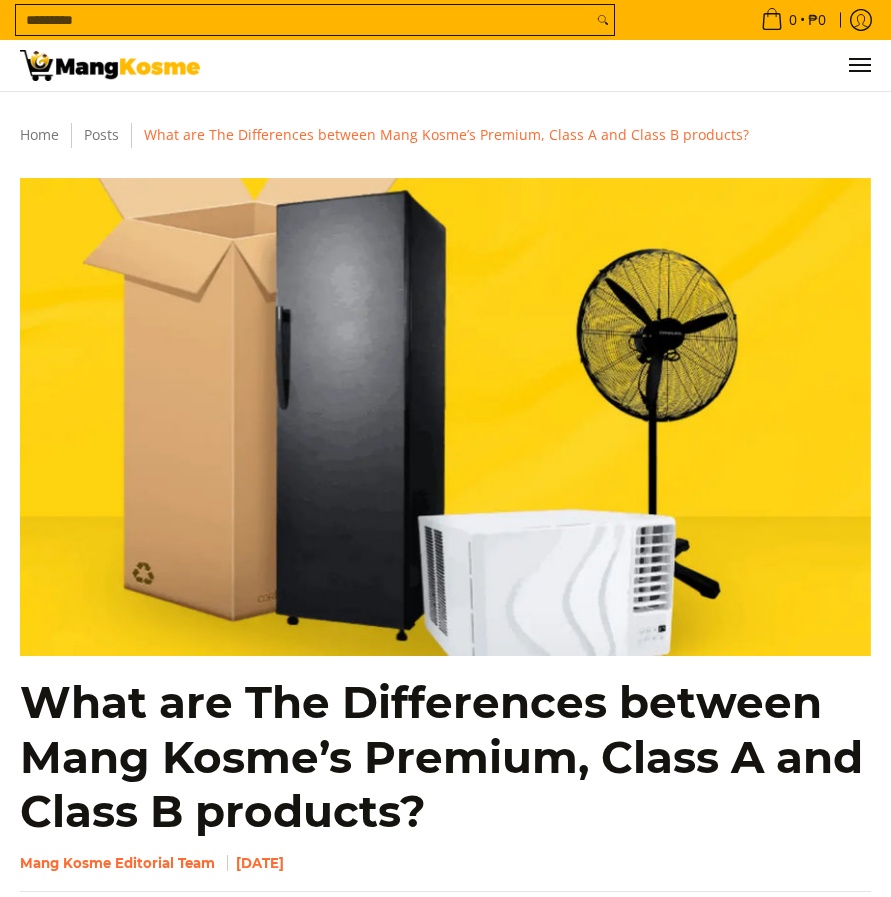 scroll, scrollTop: 0, scrollLeft: 0, axis: both 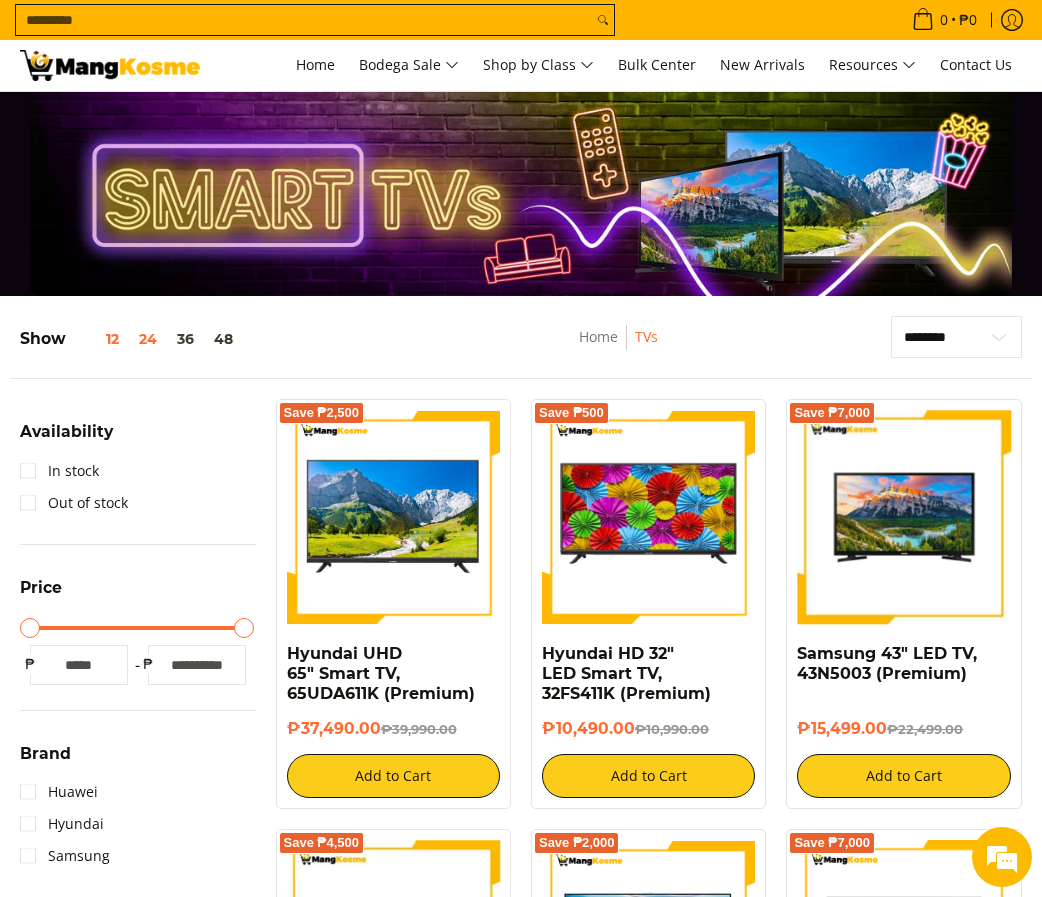 click on "12" at bounding box center (97, 339) 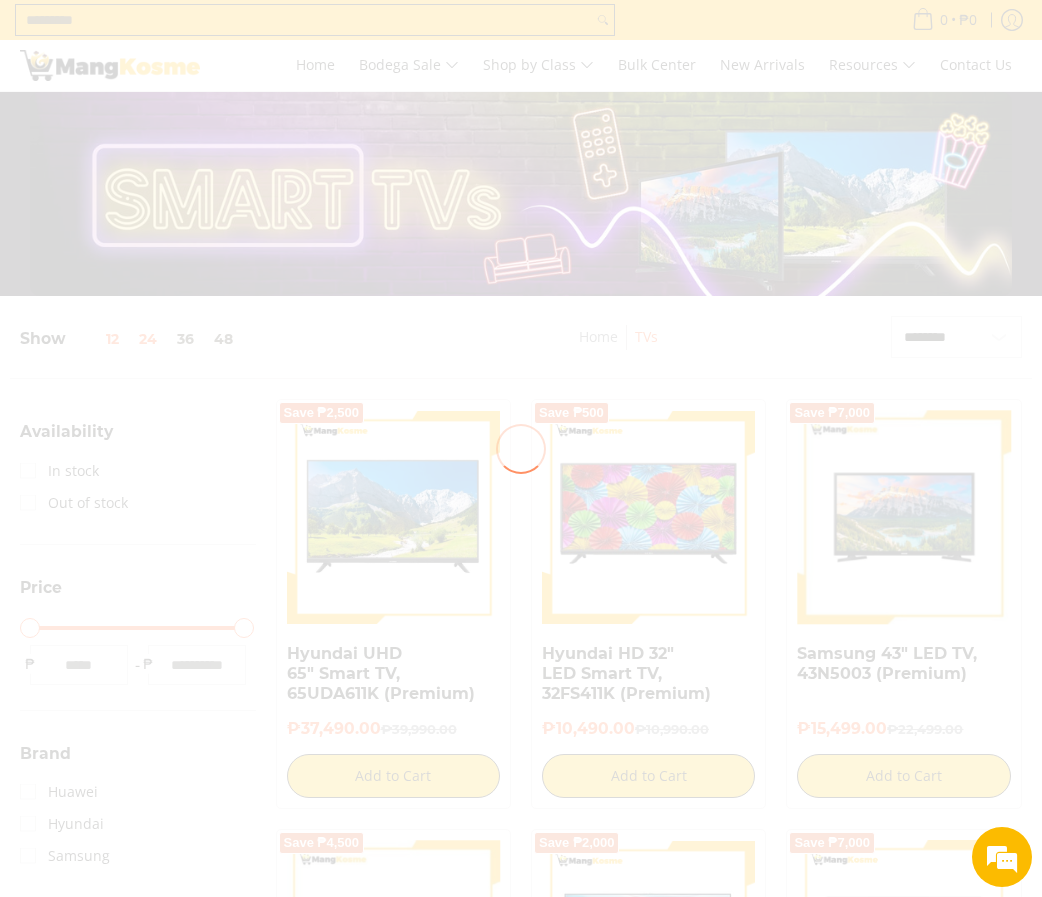 scroll, scrollTop: 0, scrollLeft: 0, axis: both 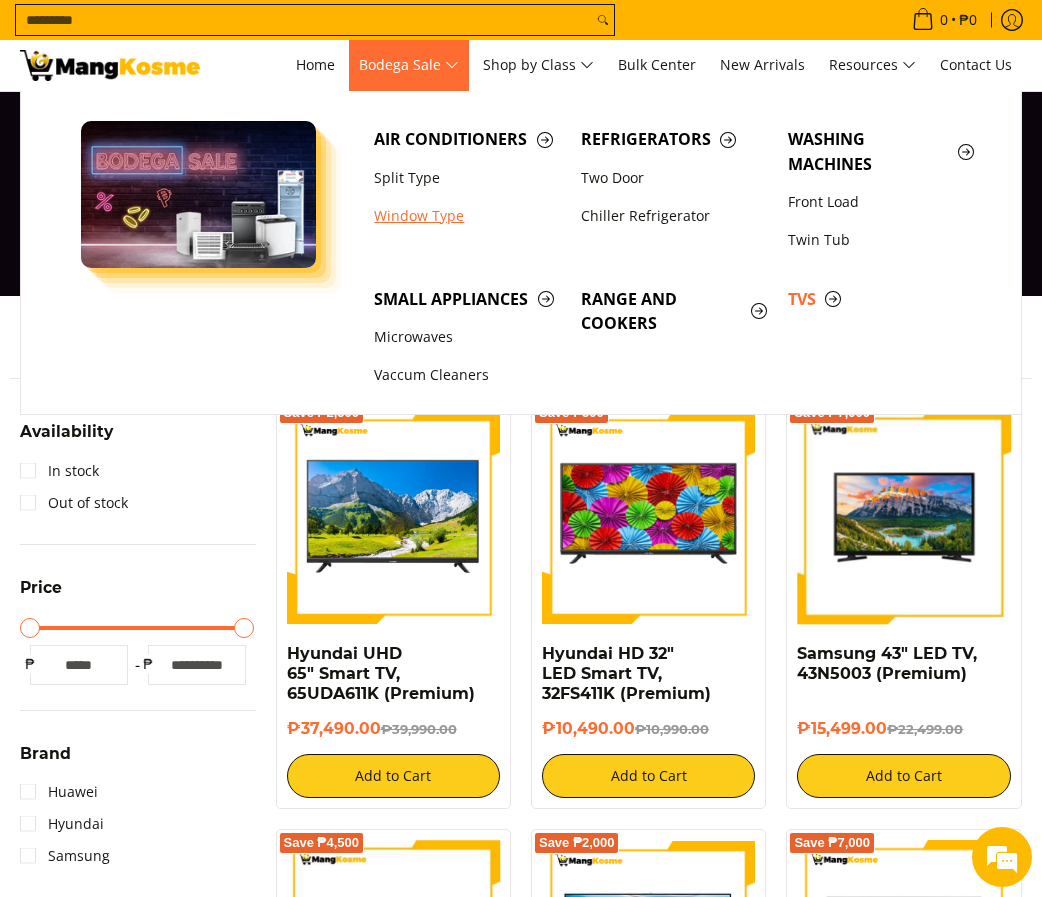 click on "Window Type" at bounding box center [467, 216] 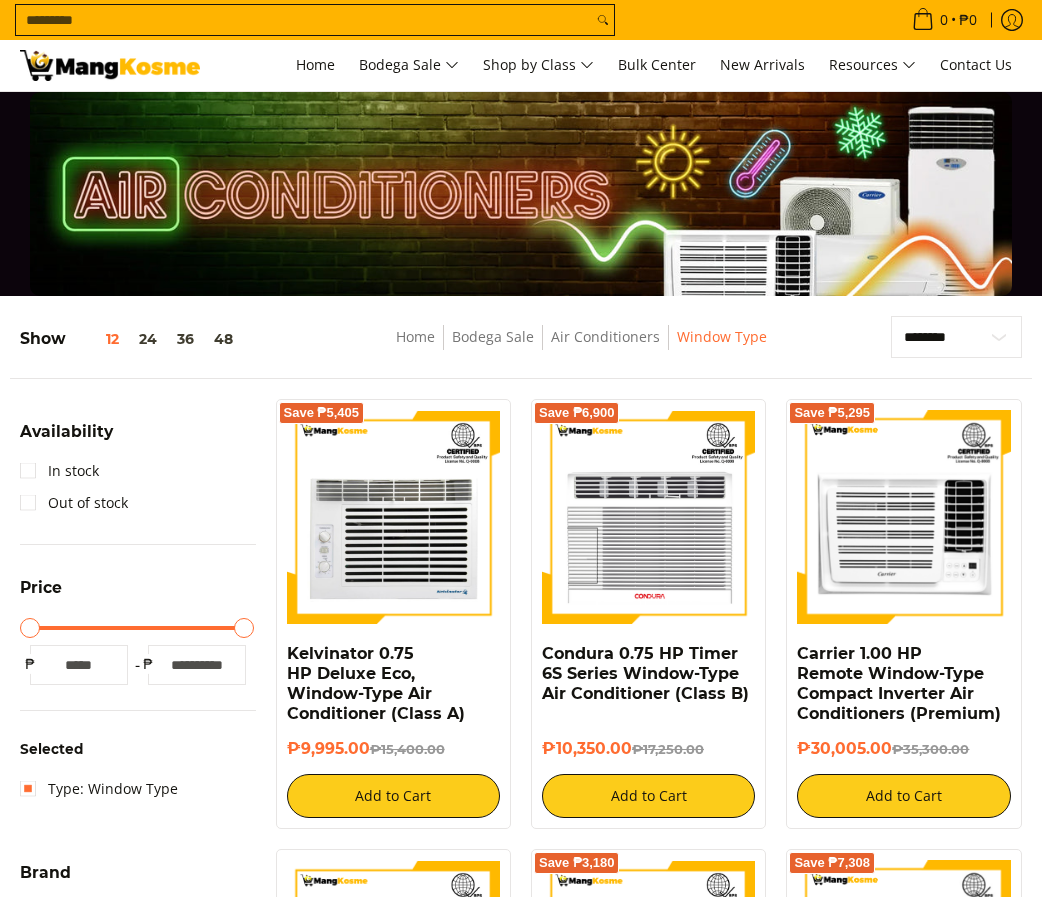 scroll, scrollTop: 0, scrollLeft: 0, axis: both 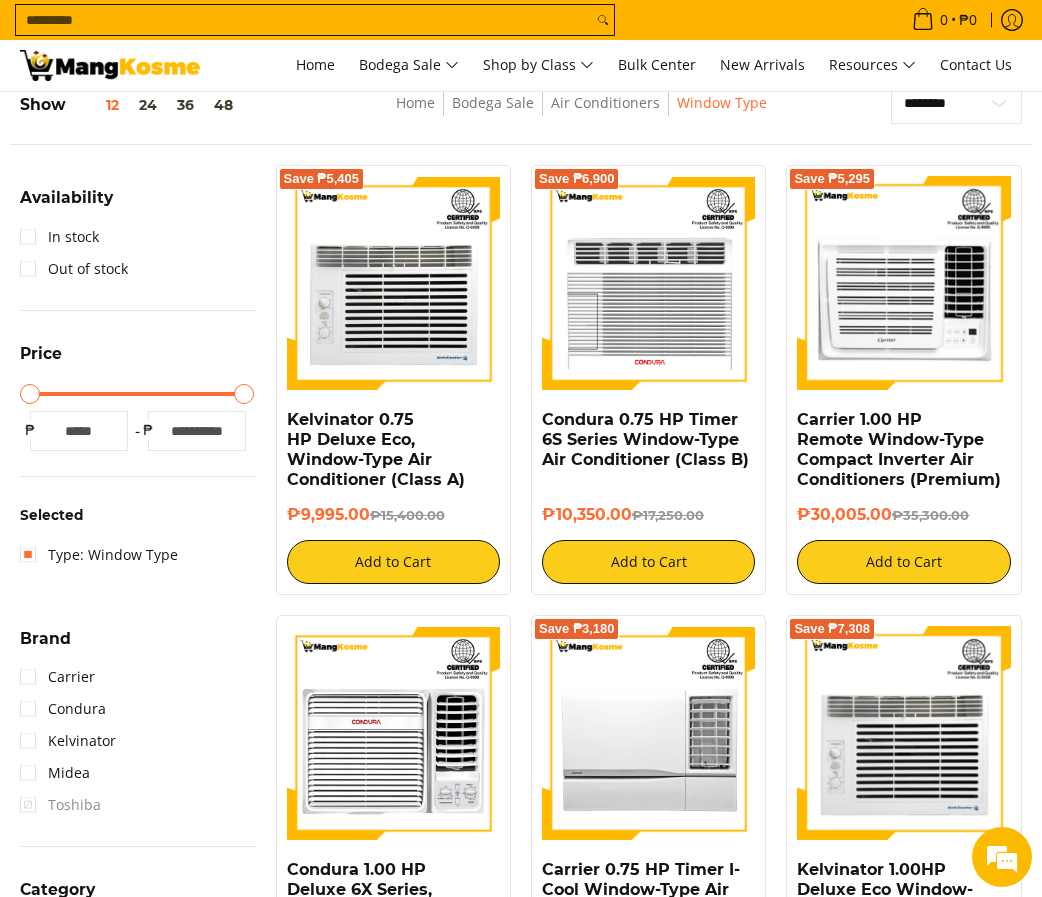 click on "Minimum Price
Maximum Price
Minimum Price
*
₱
Maximum Price
*****
₱" at bounding box center [138, 414] 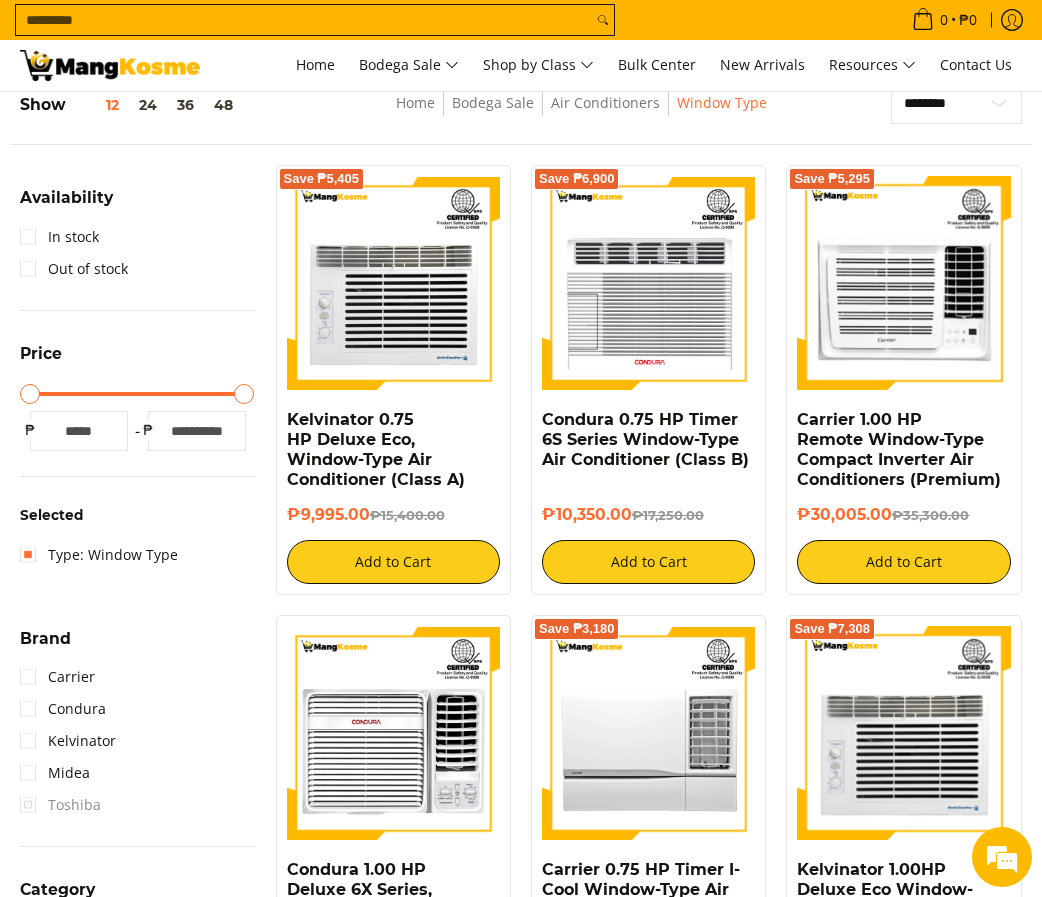 type on "*****" 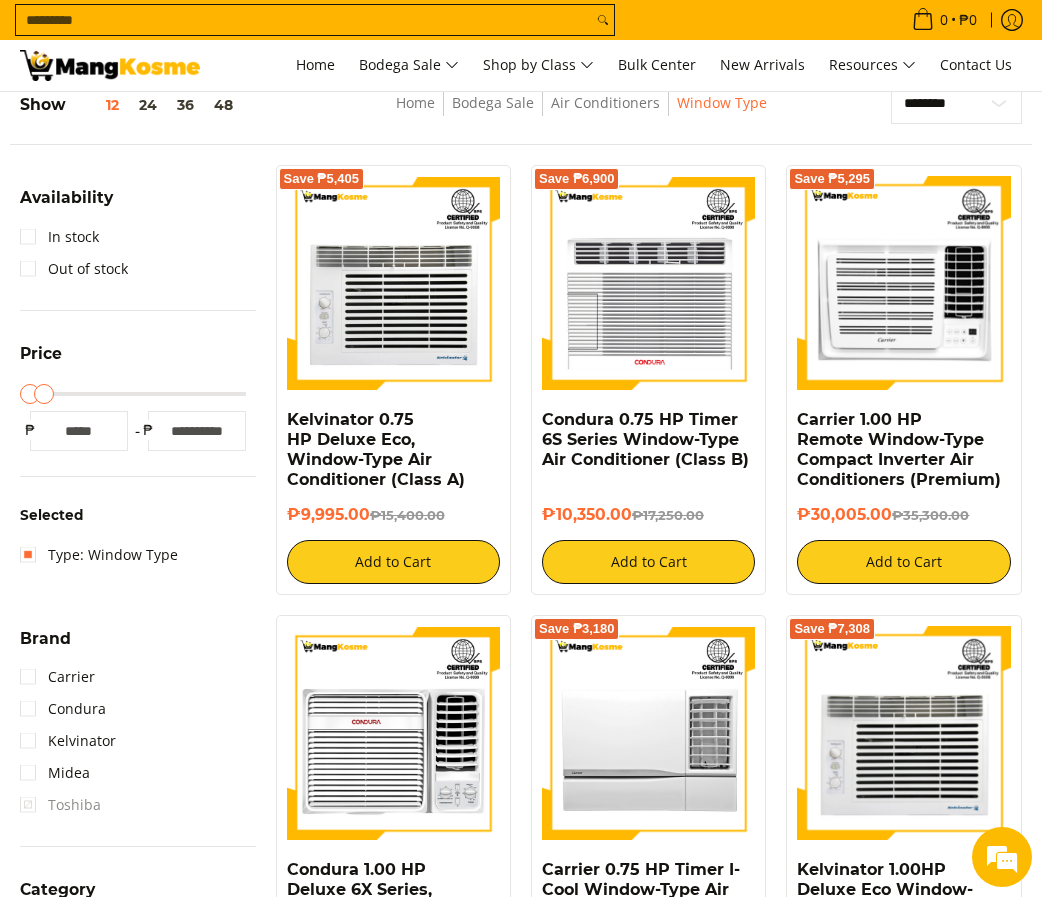 type on "****" 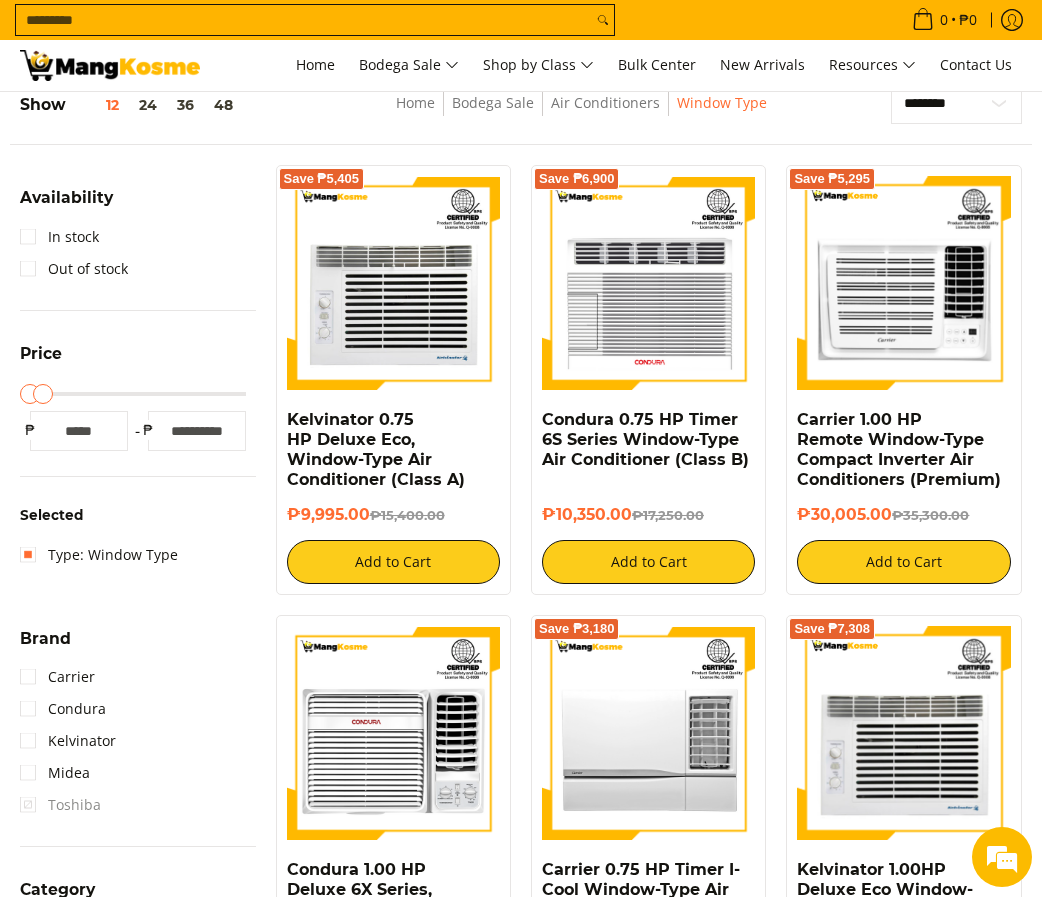 type on "****" 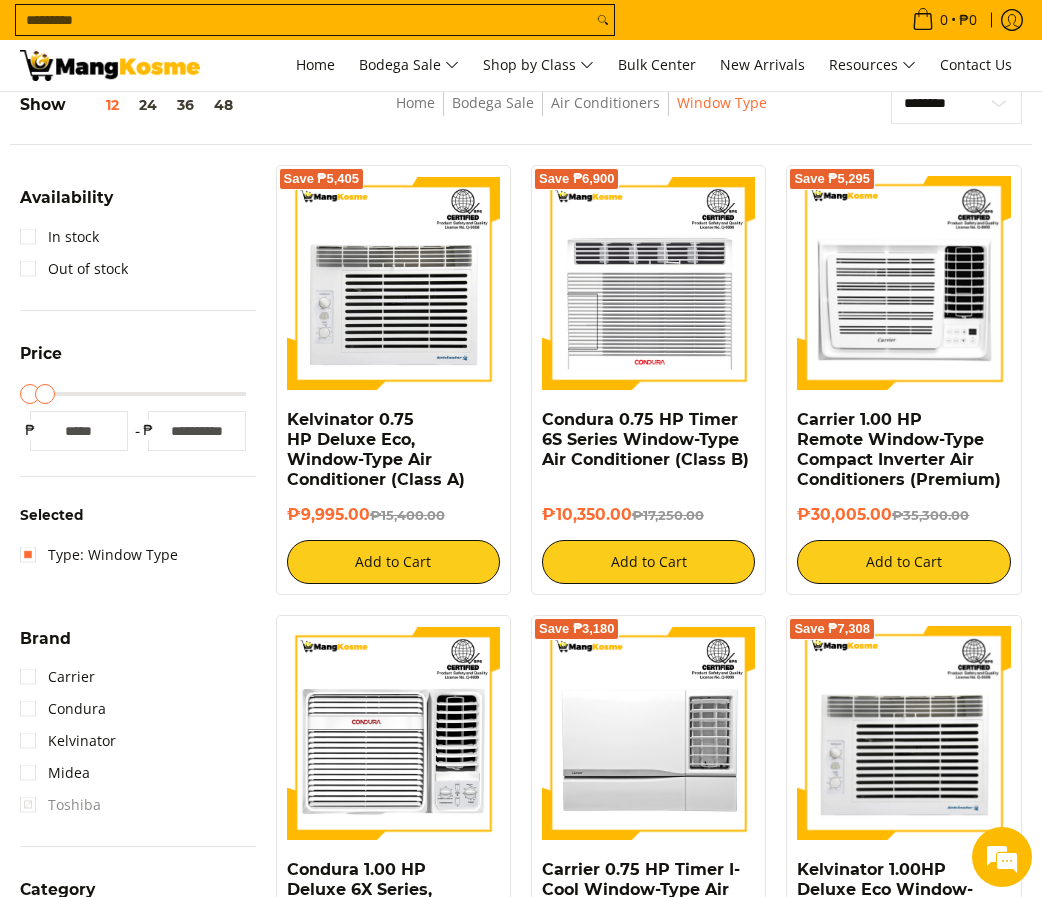 type on "****" 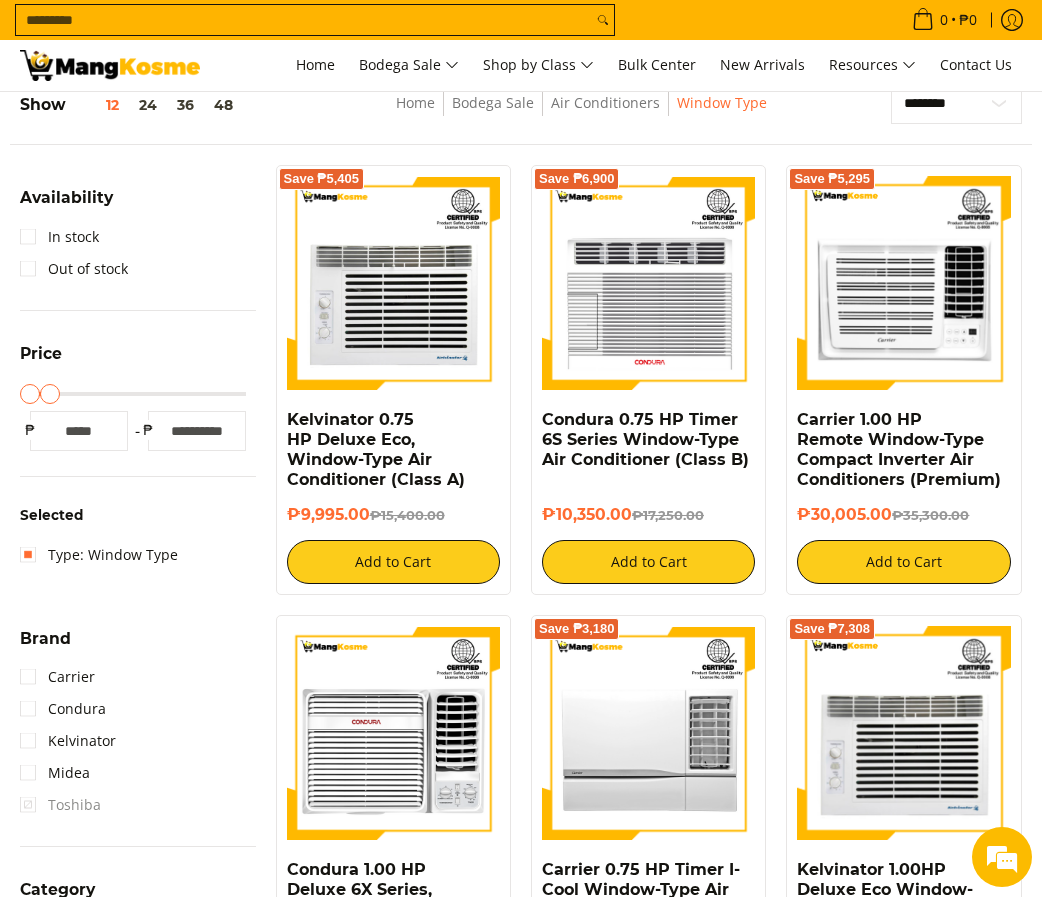 type on "****" 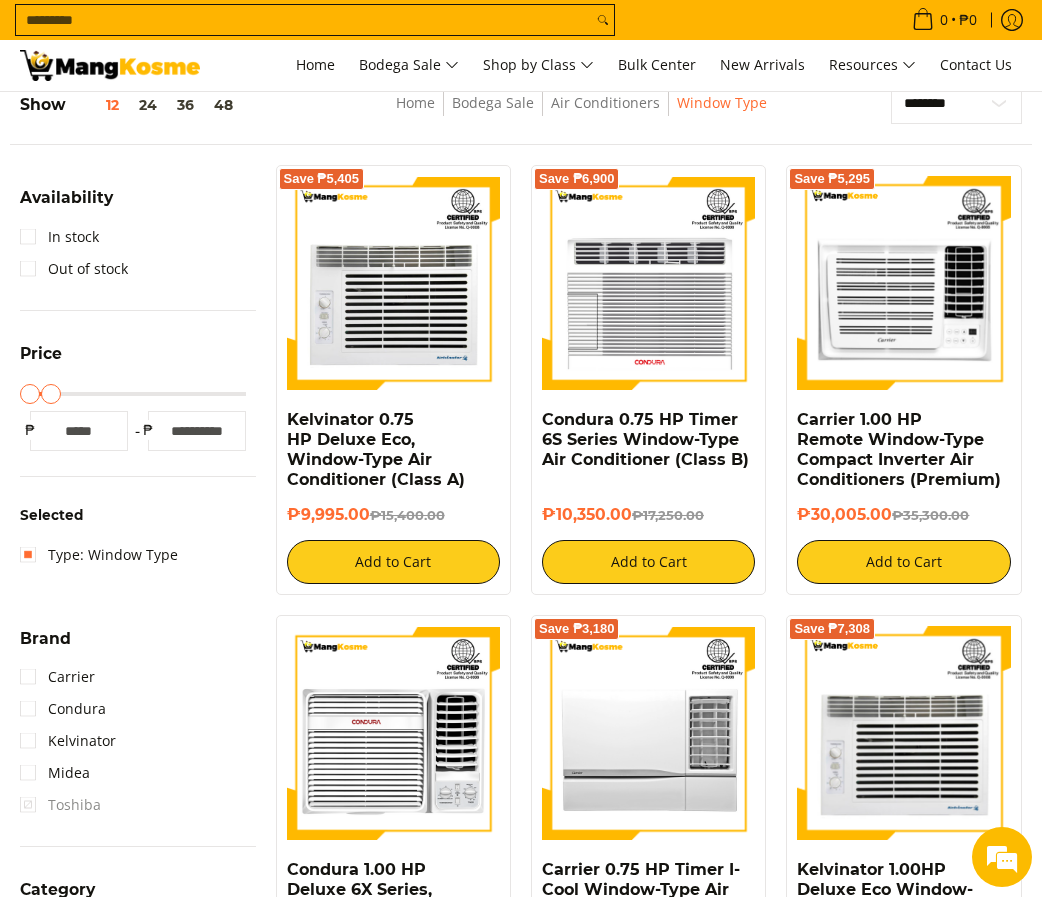 type on "****" 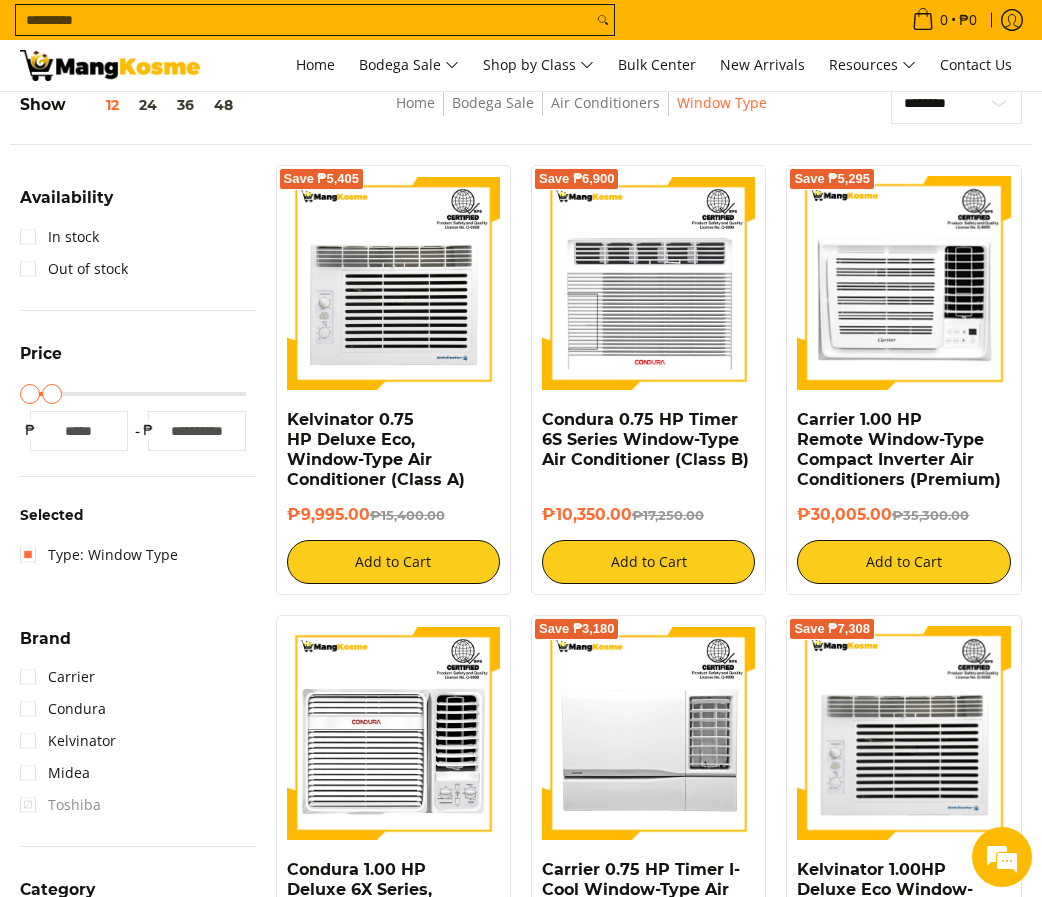 type on "****" 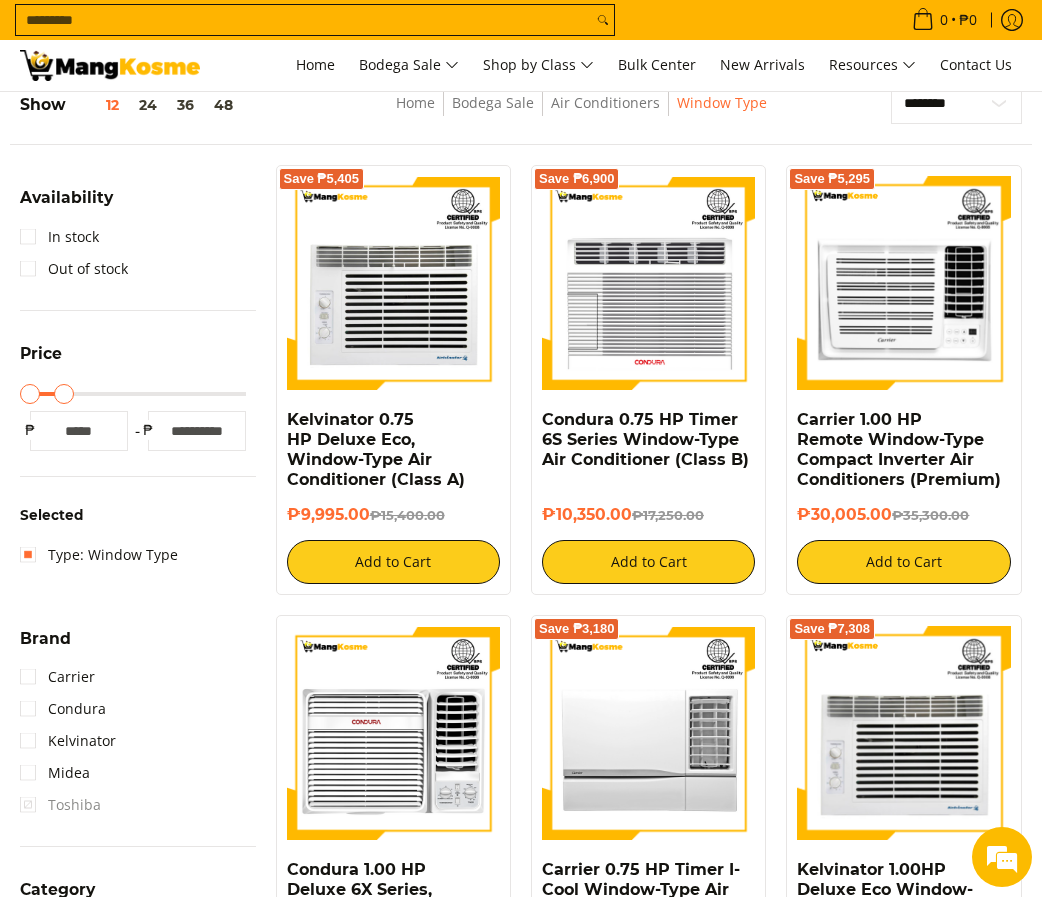 type on "****" 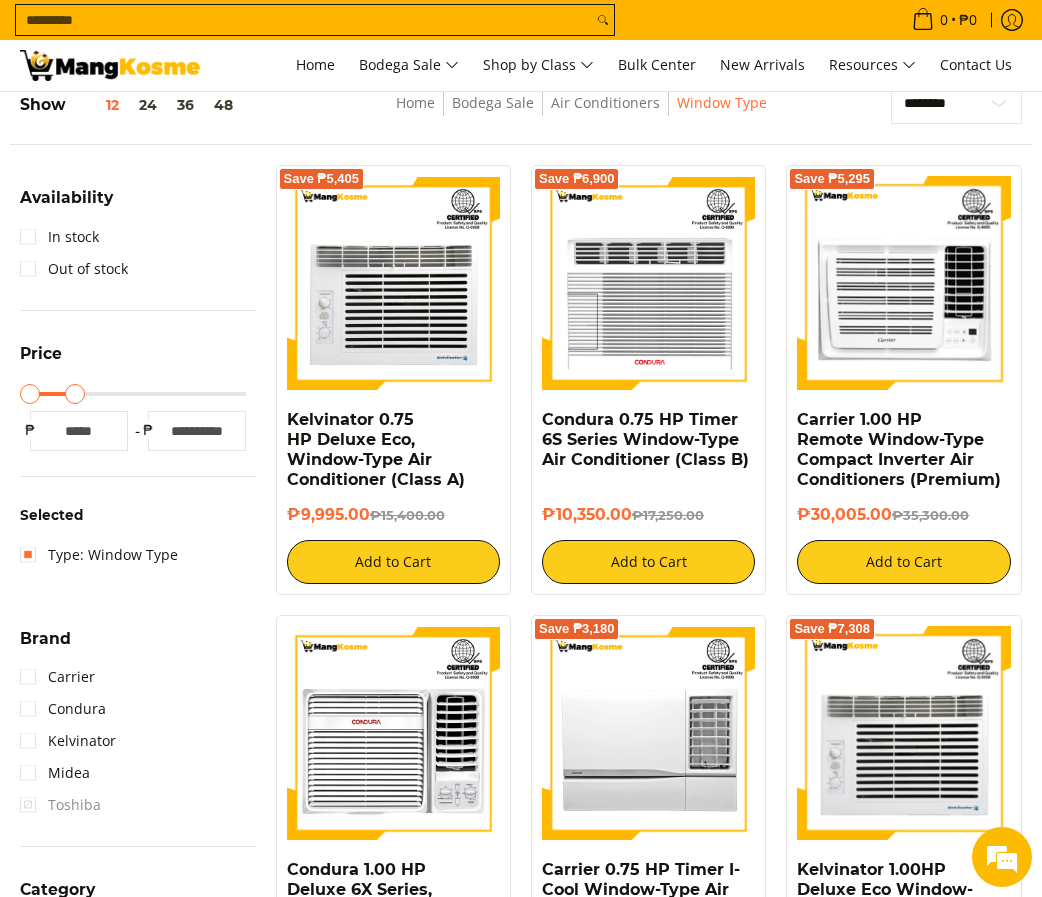 type on "****" 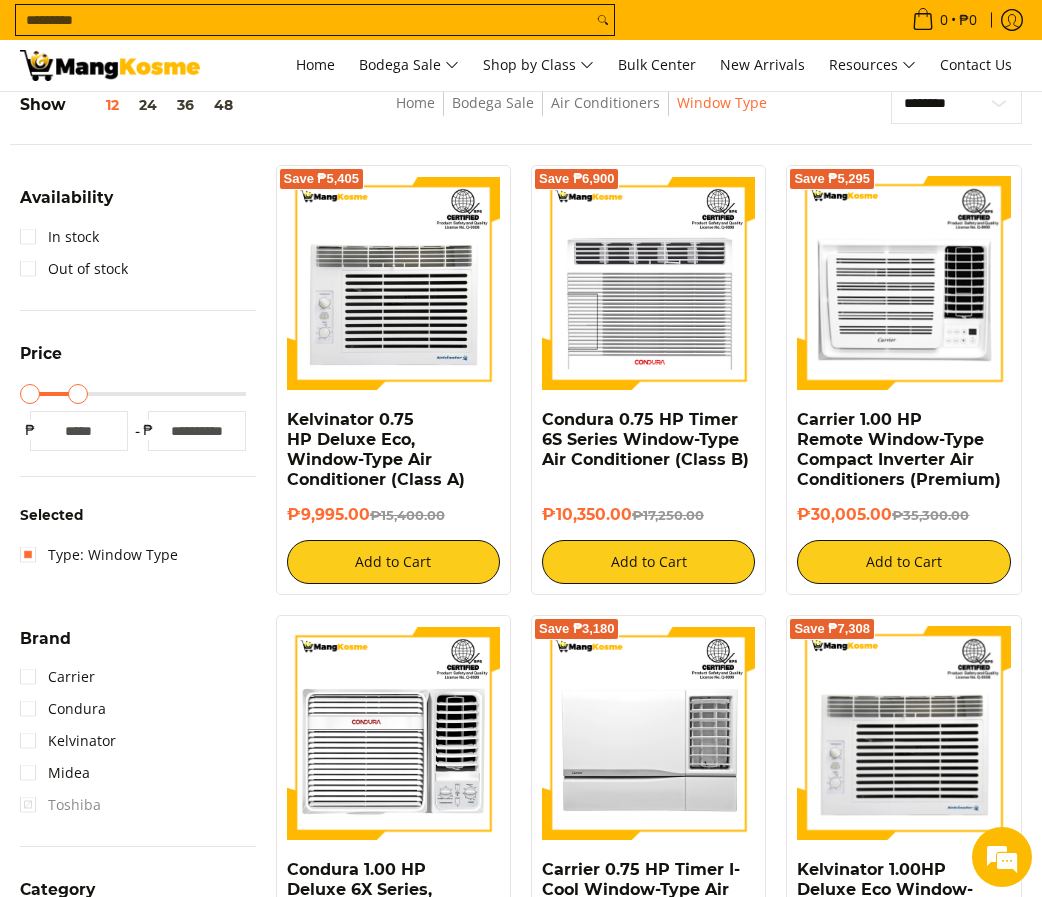 type on "****" 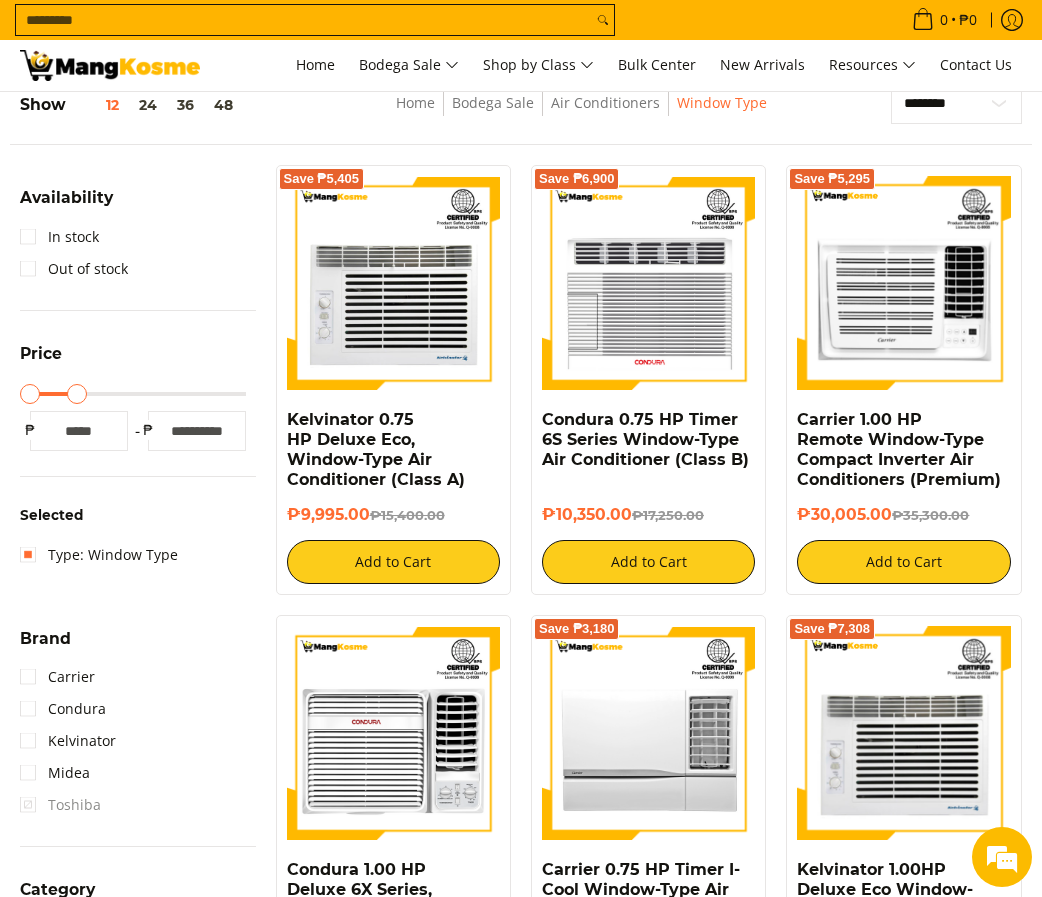 type on "****" 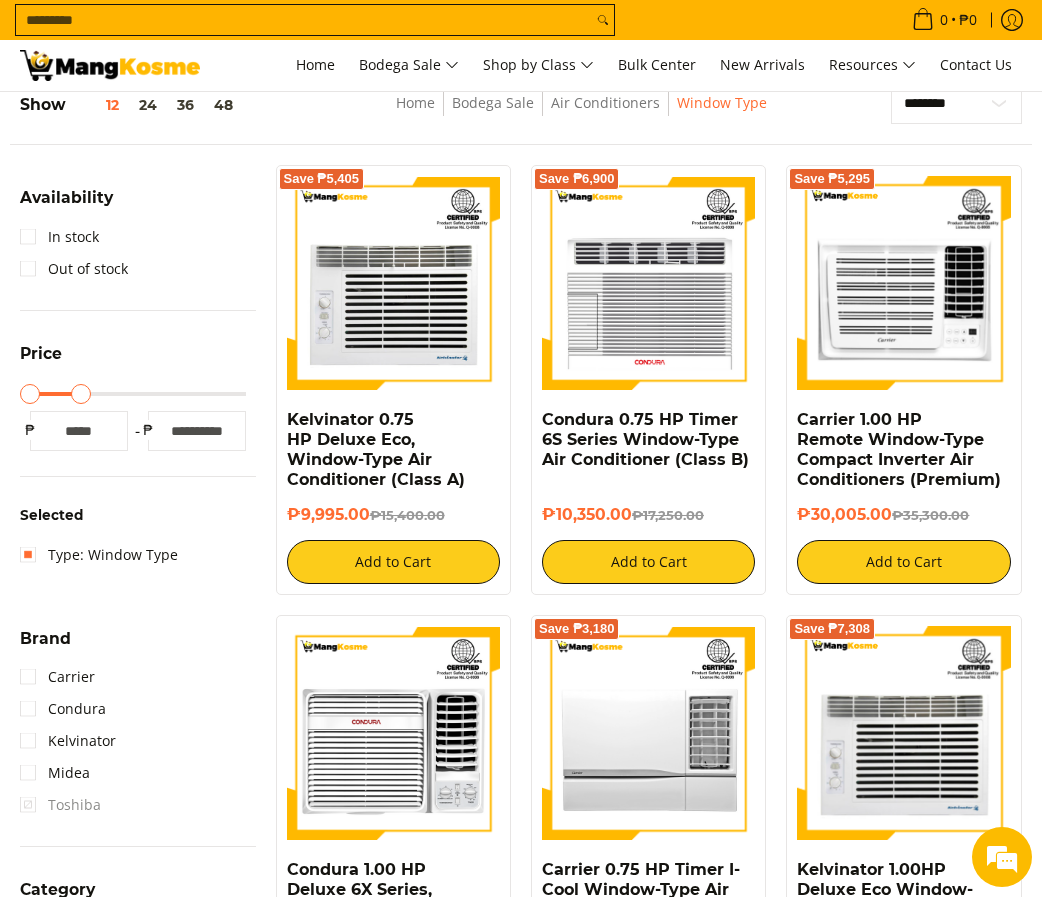 type on "*****" 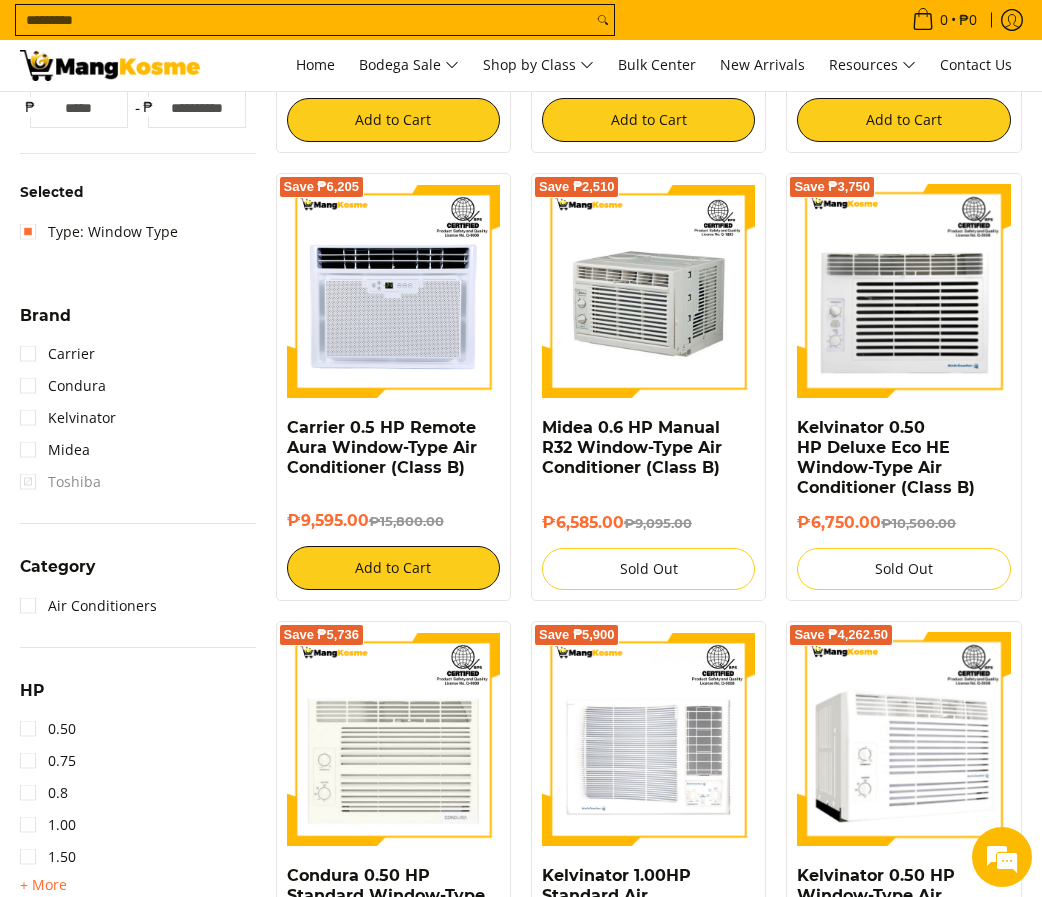 scroll, scrollTop: 0, scrollLeft: 0, axis: both 